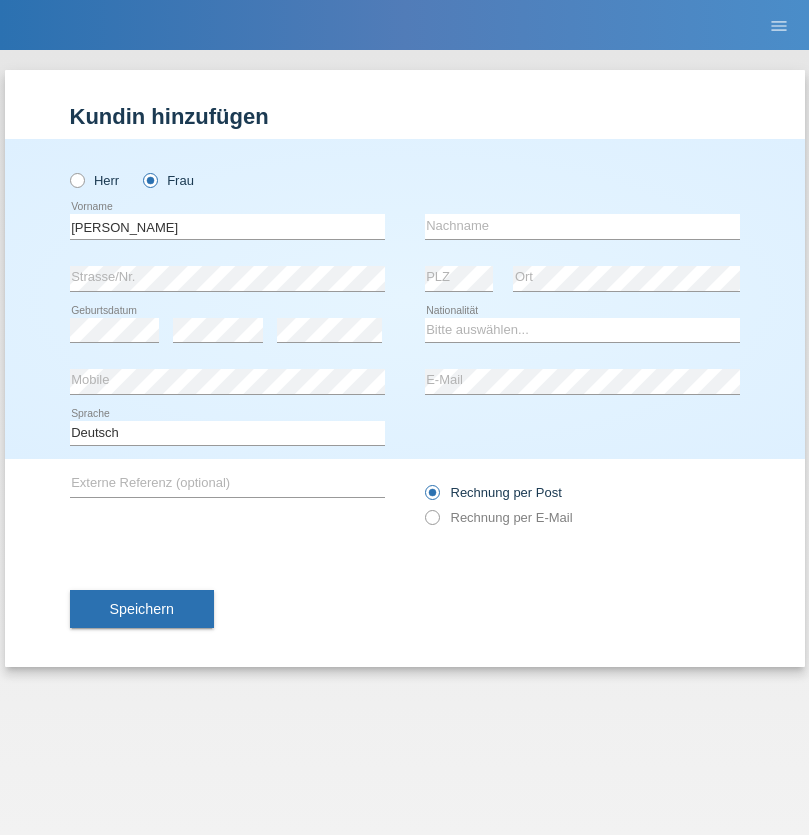 scroll, scrollTop: 0, scrollLeft: 0, axis: both 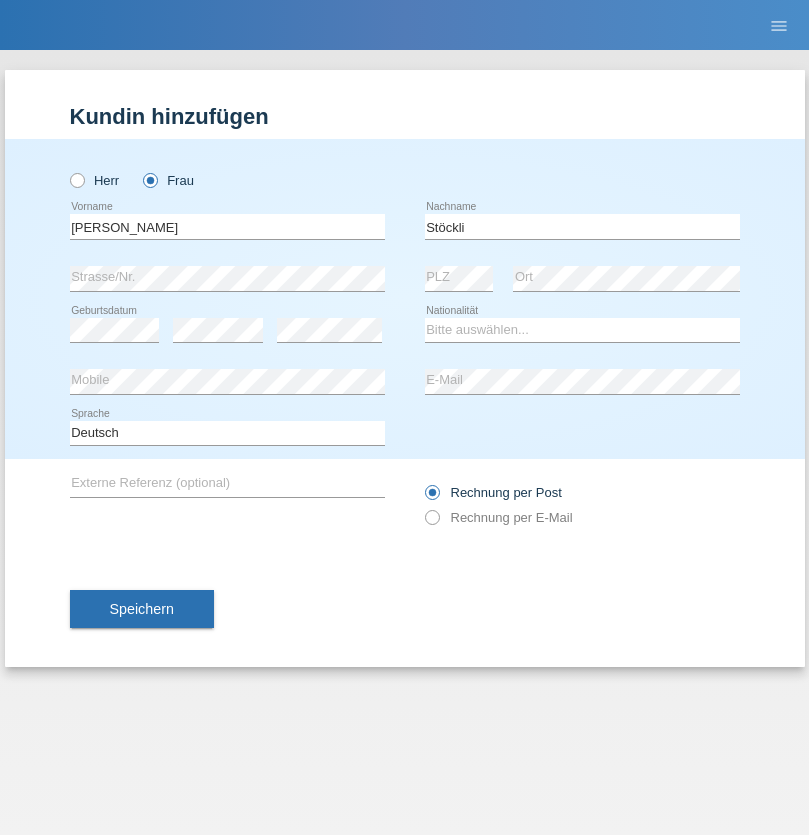 type on "Stöckli" 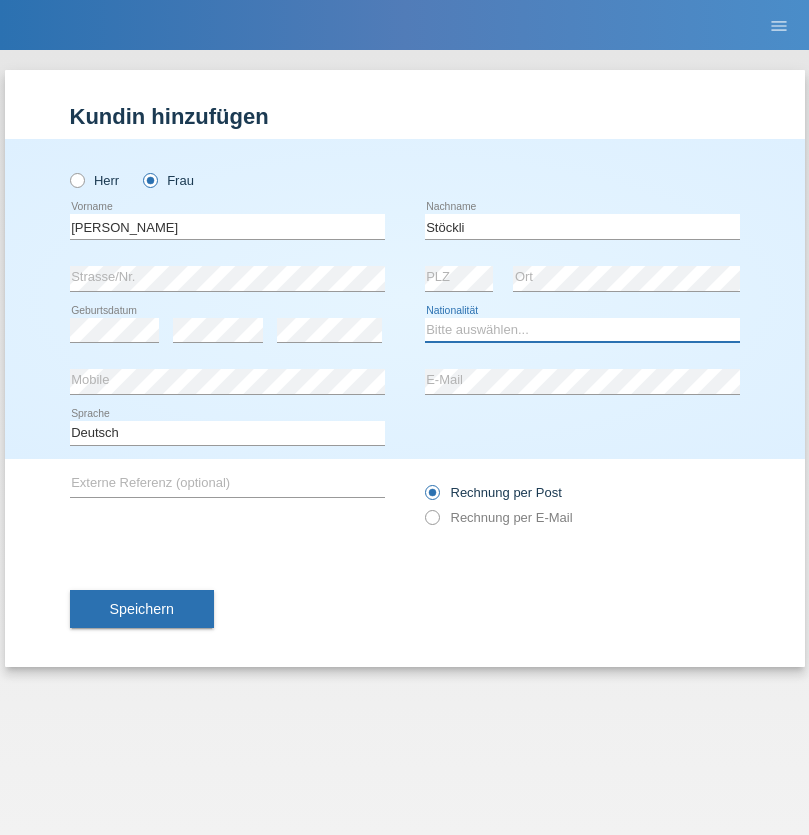 select on "CH" 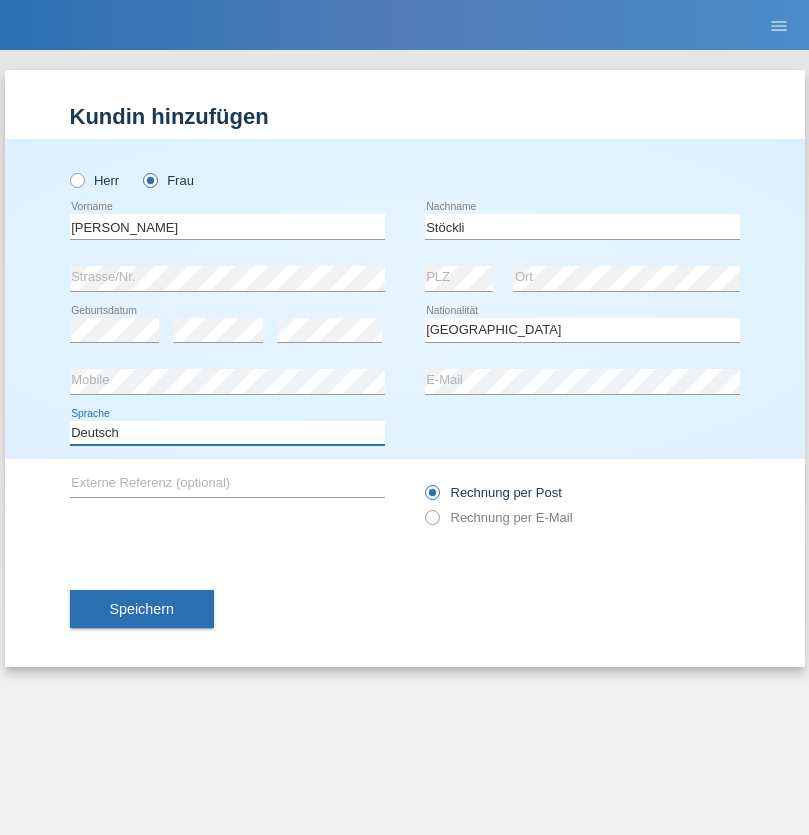select on "en" 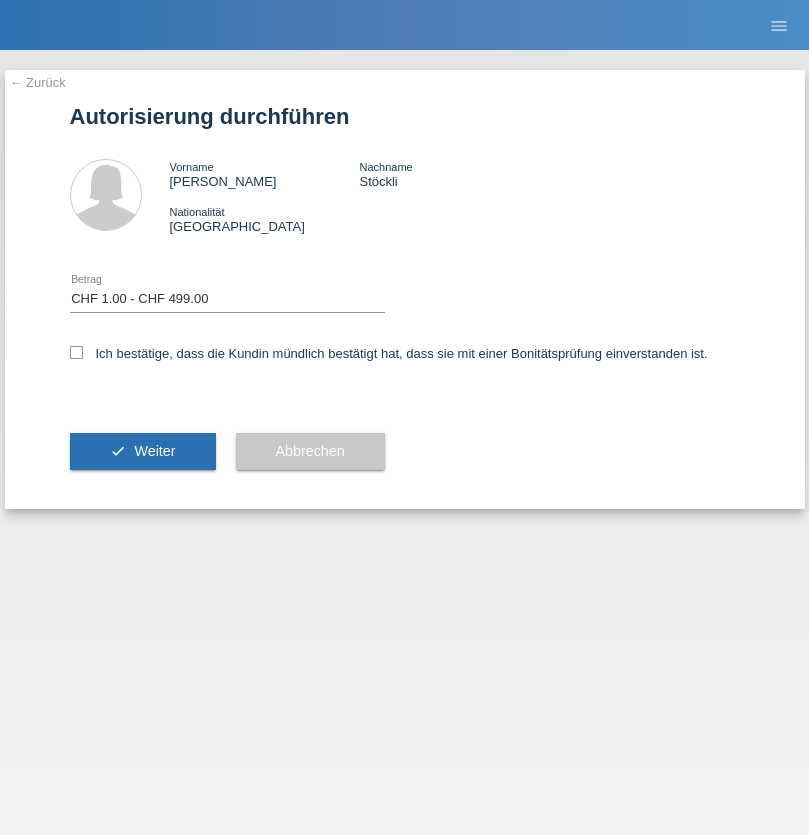 select on "1" 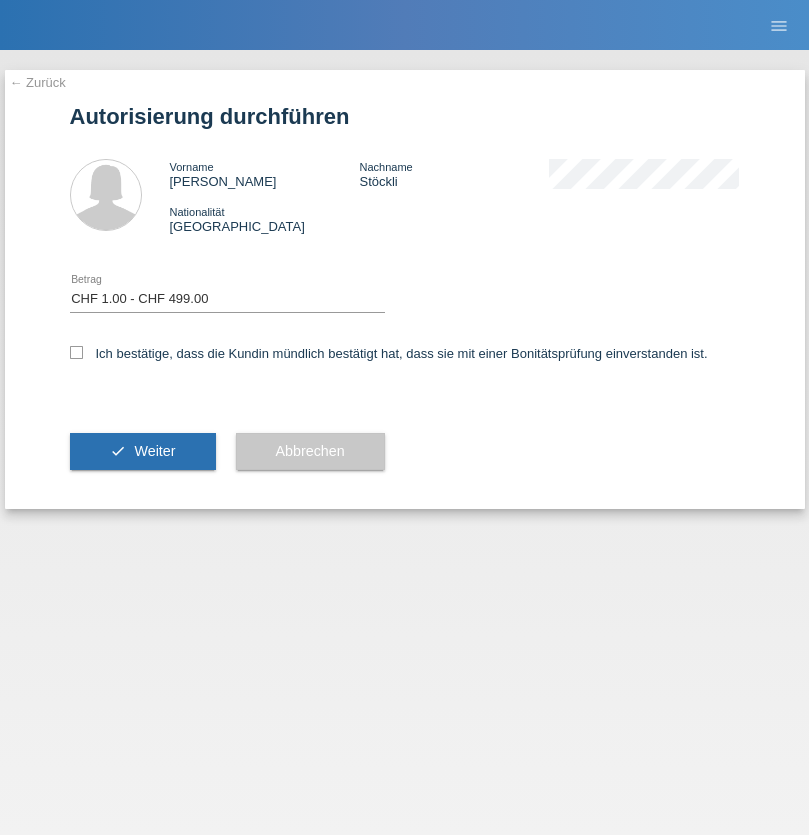 checkbox on "true" 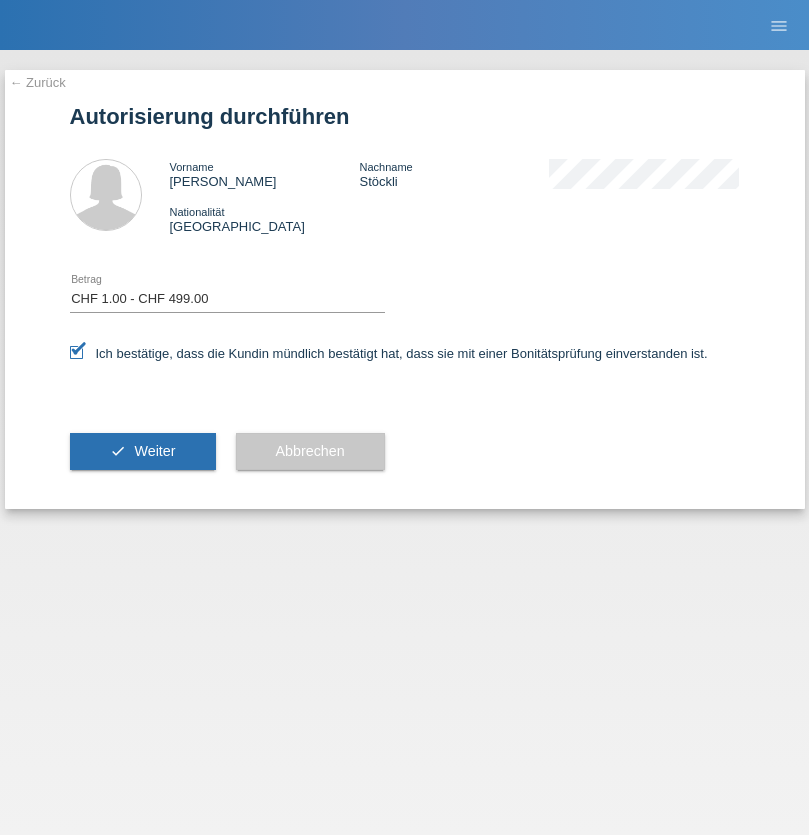 scroll, scrollTop: 0, scrollLeft: 0, axis: both 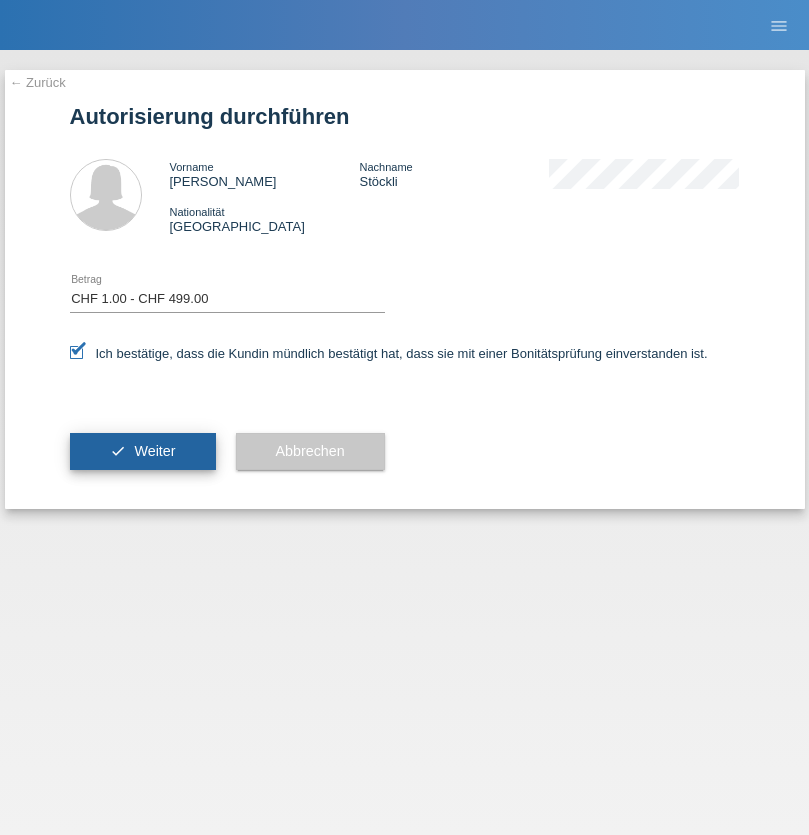 click on "Weiter" at bounding box center [154, 451] 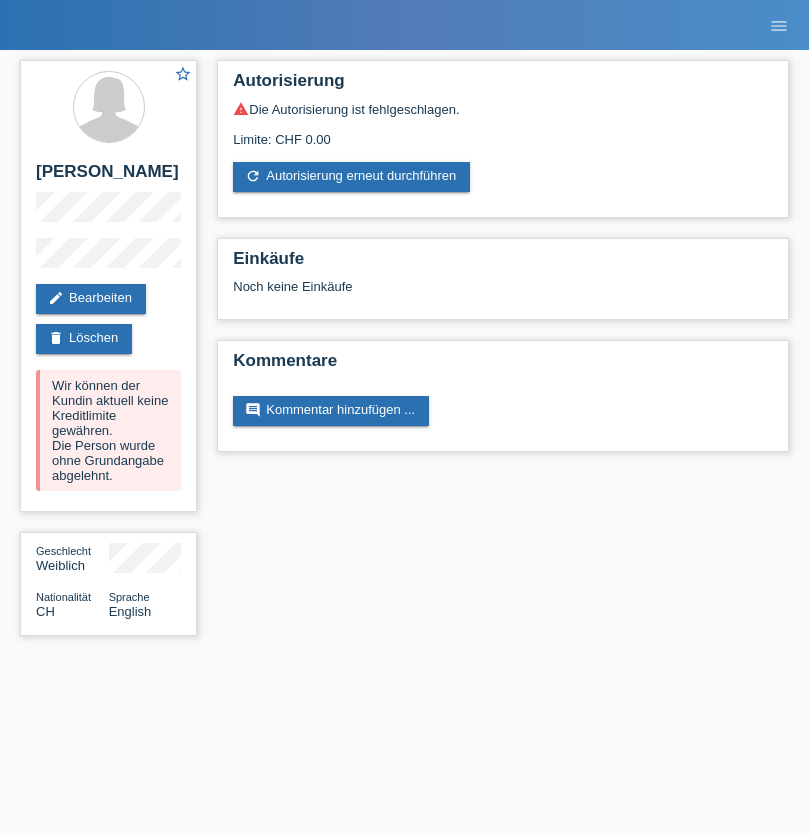 scroll, scrollTop: 0, scrollLeft: 0, axis: both 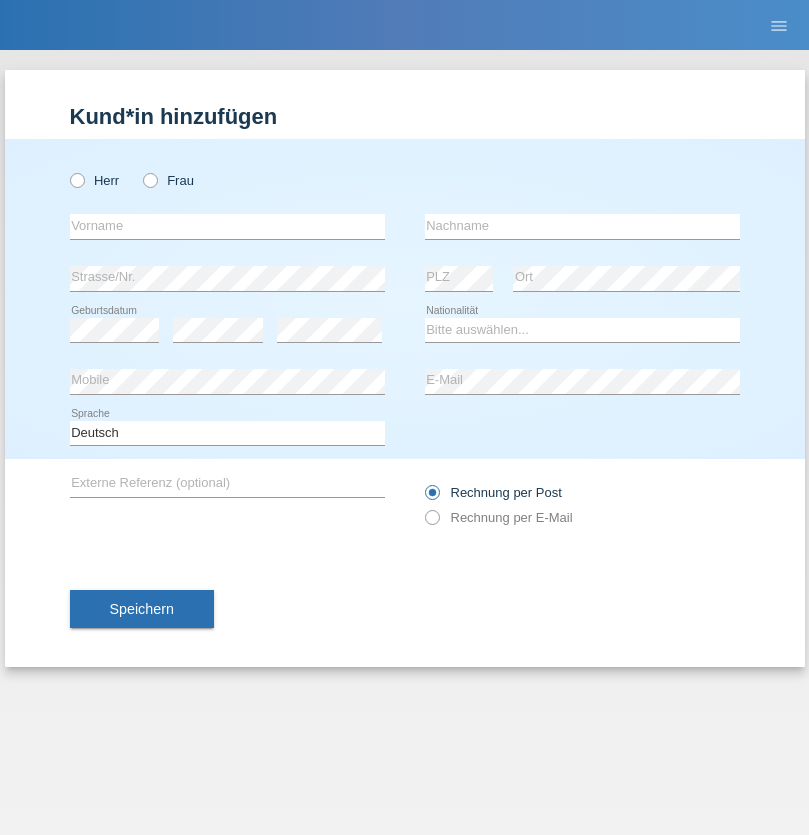 radio on "true" 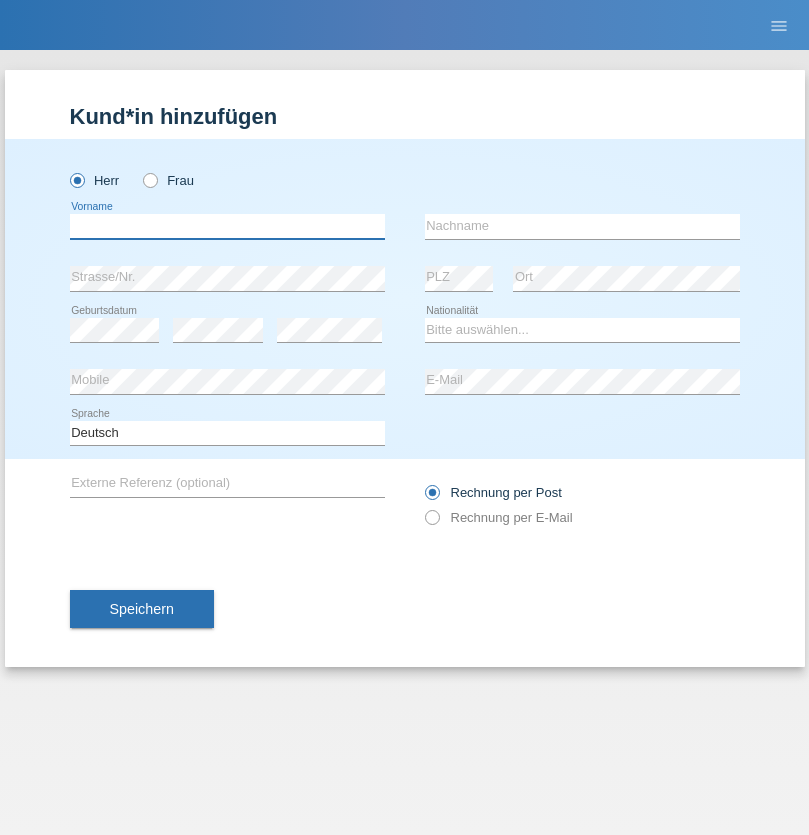 click at bounding box center (227, 226) 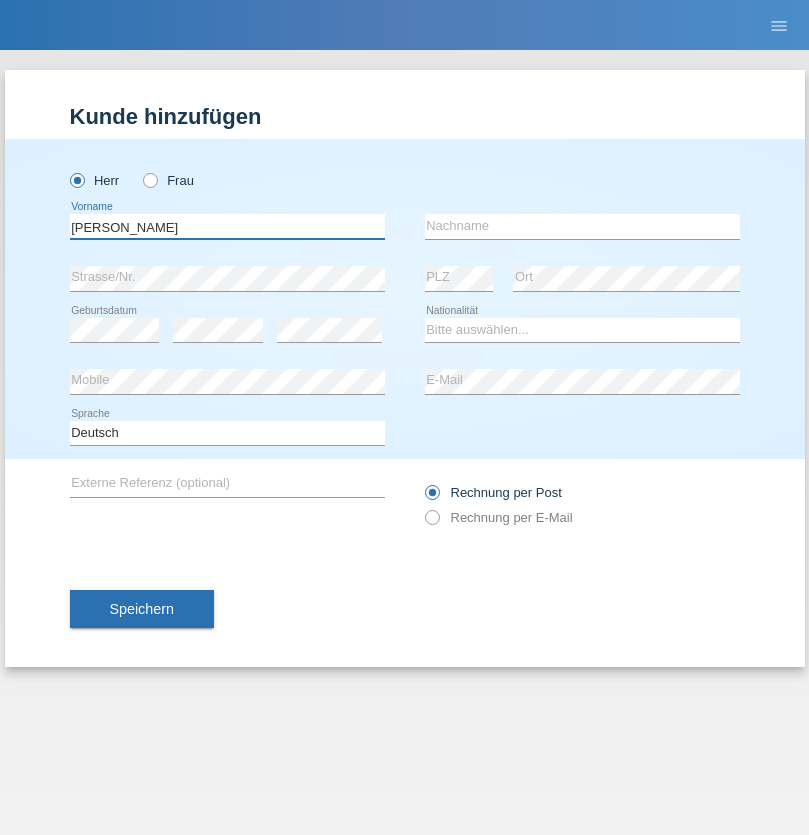 type on "Marco" 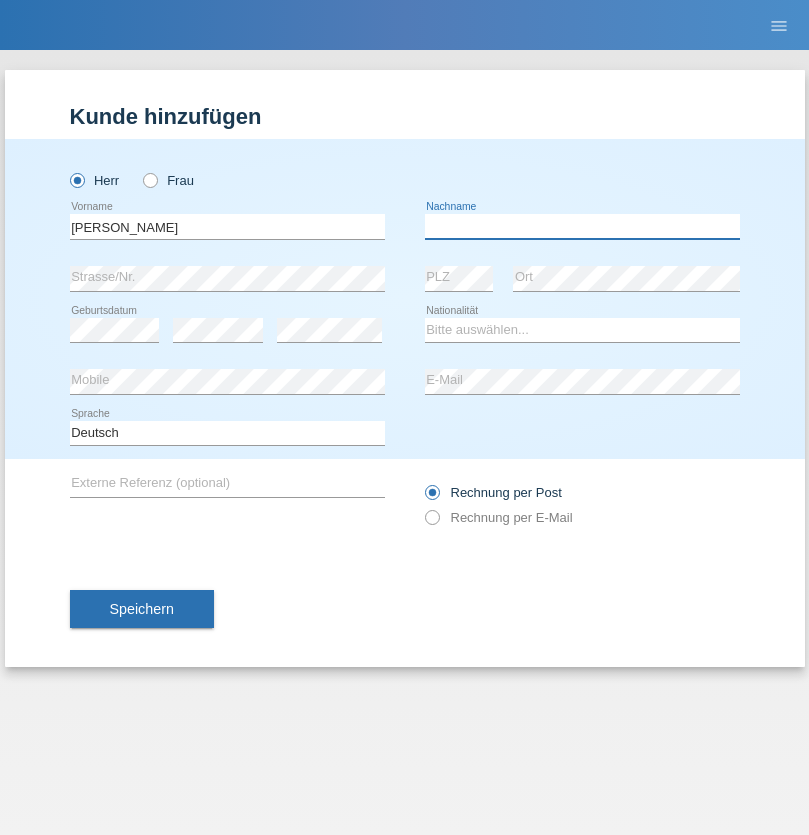 click at bounding box center (582, 226) 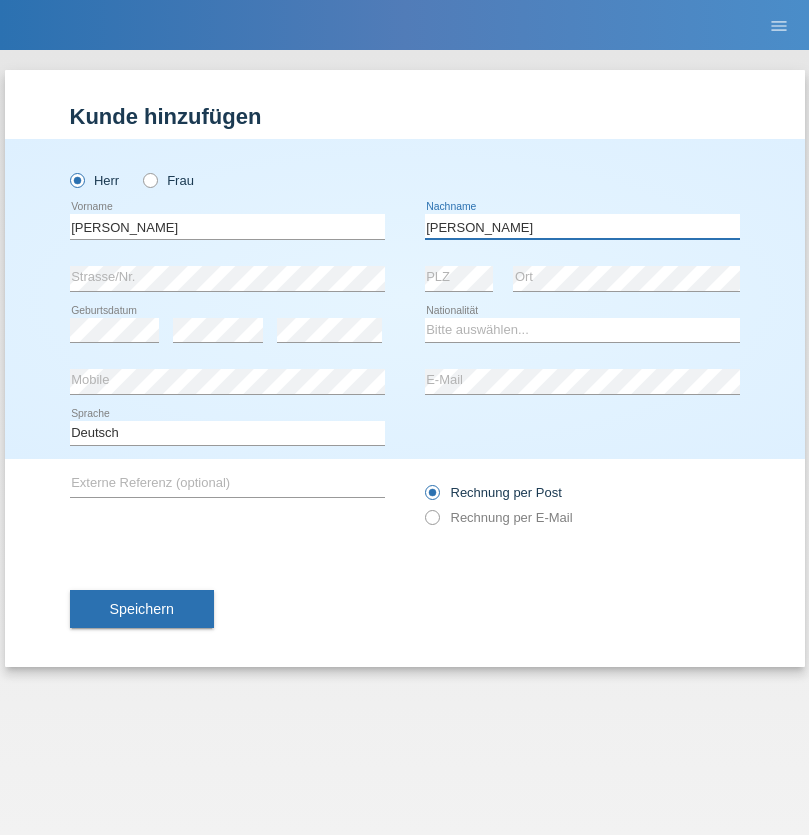 type on "Meier" 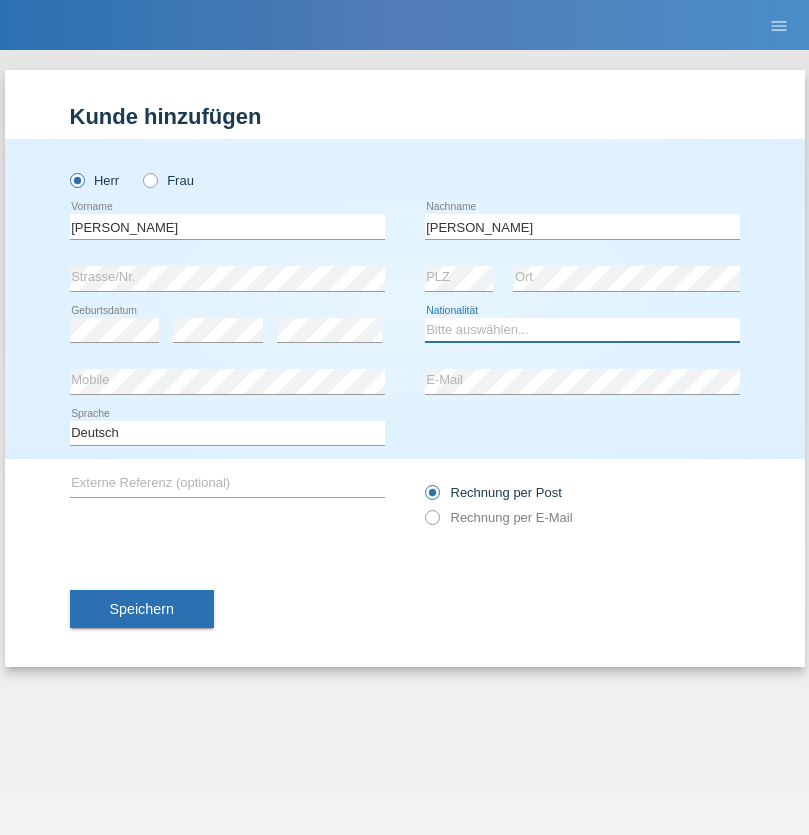 select on "CH" 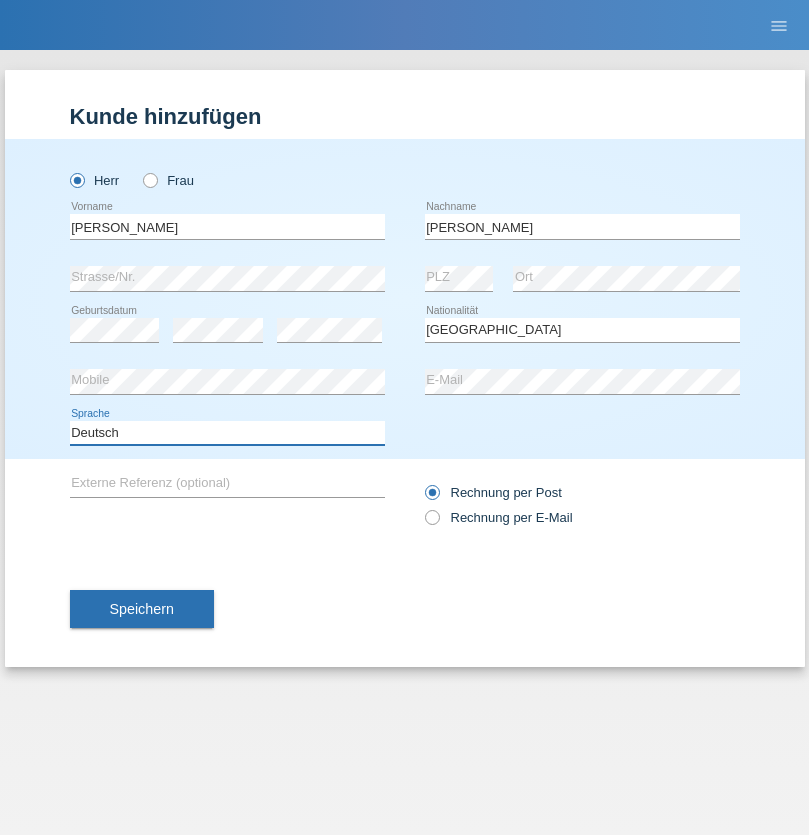 select on "en" 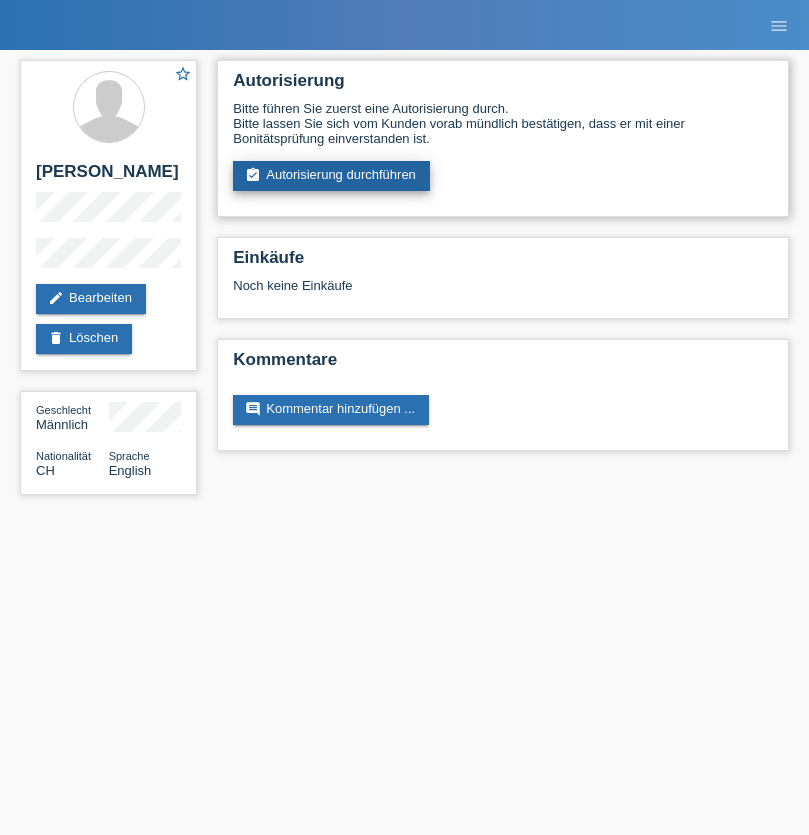 click on "assignment_turned_in  Autorisierung durchführen" at bounding box center [331, 176] 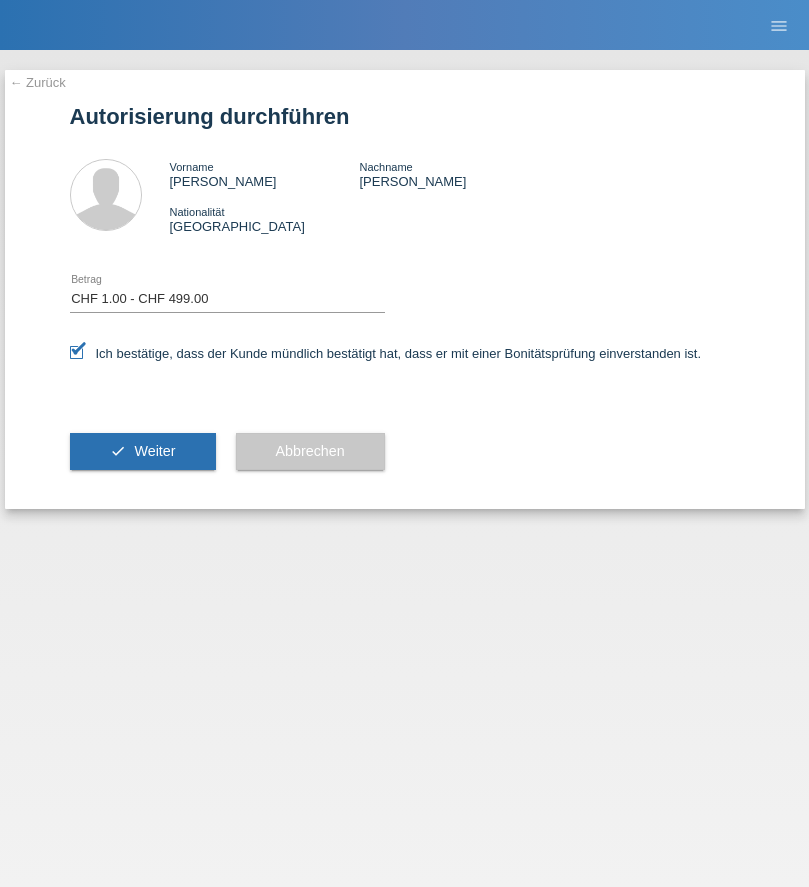 select on "1" 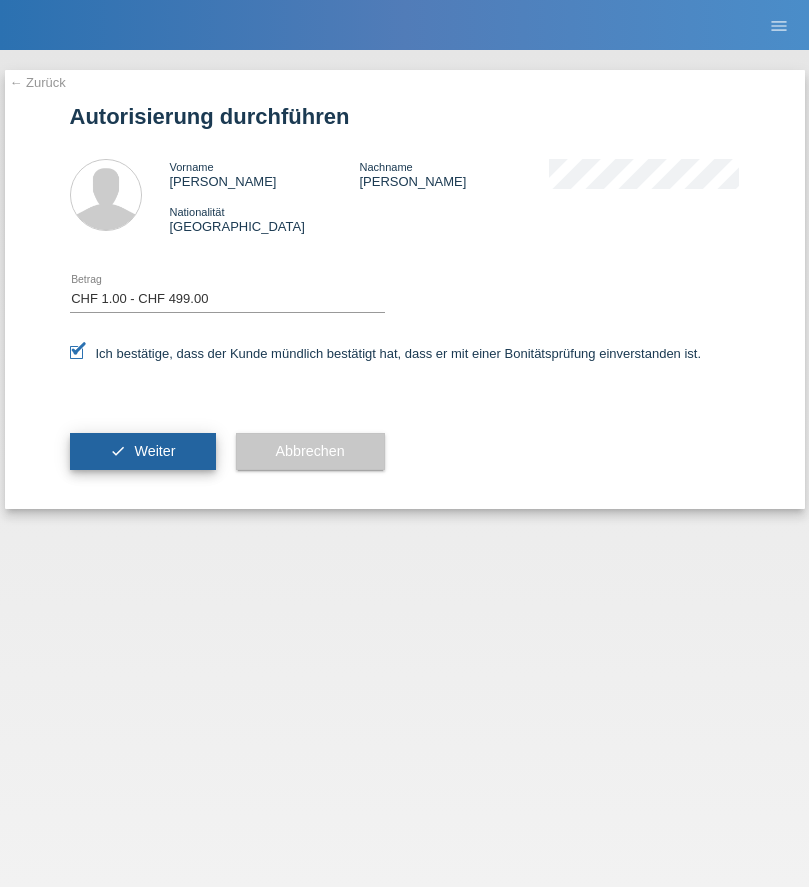 click on "Weiter" at bounding box center (154, 451) 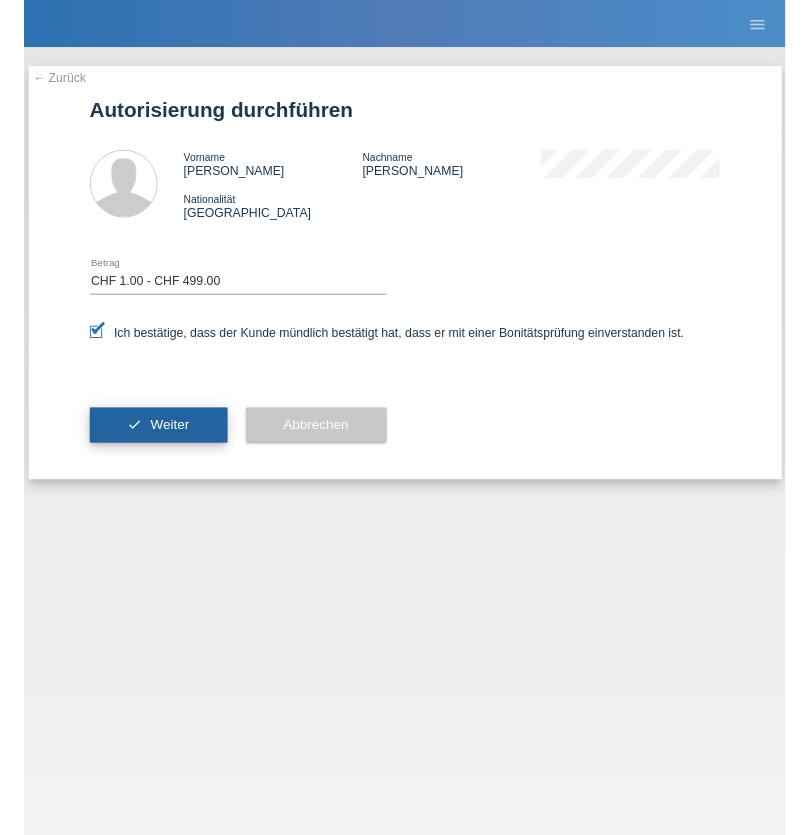 scroll, scrollTop: 0, scrollLeft: 0, axis: both 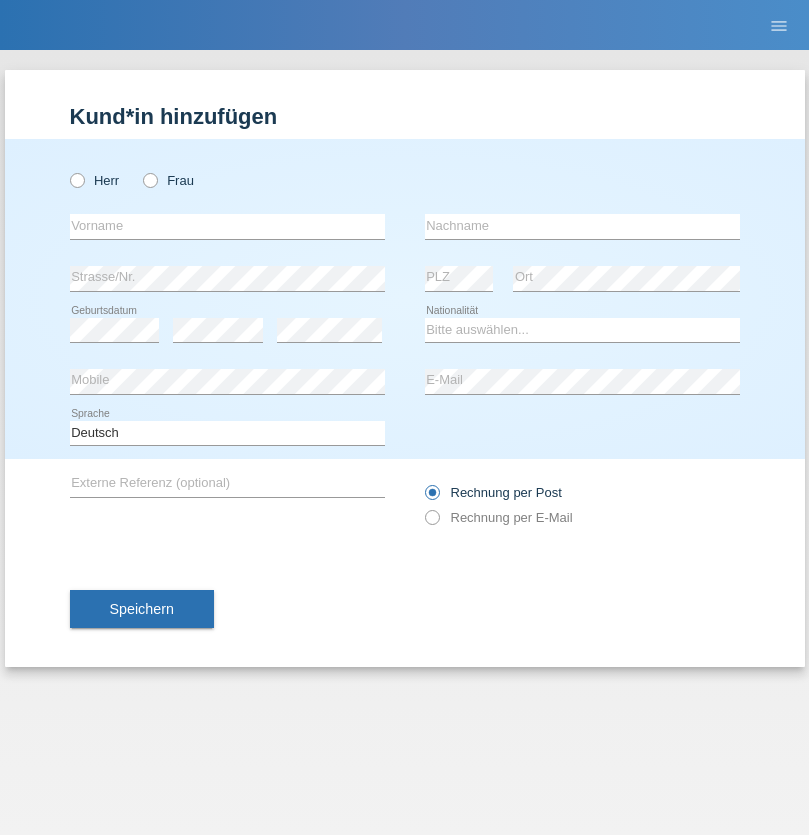 radio on "true" 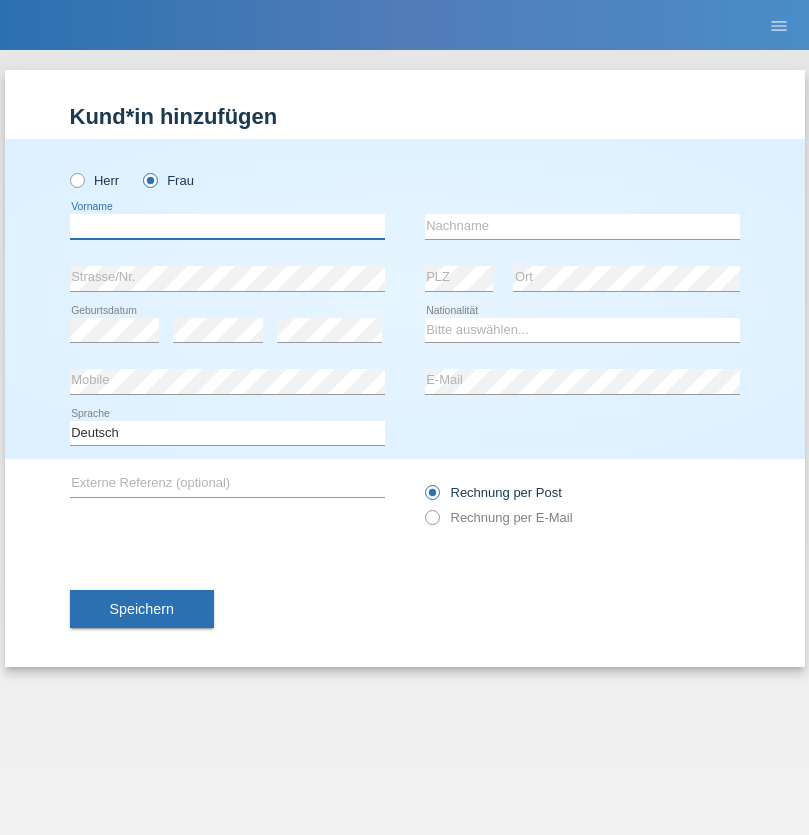 click at bounding box center [227, 226] 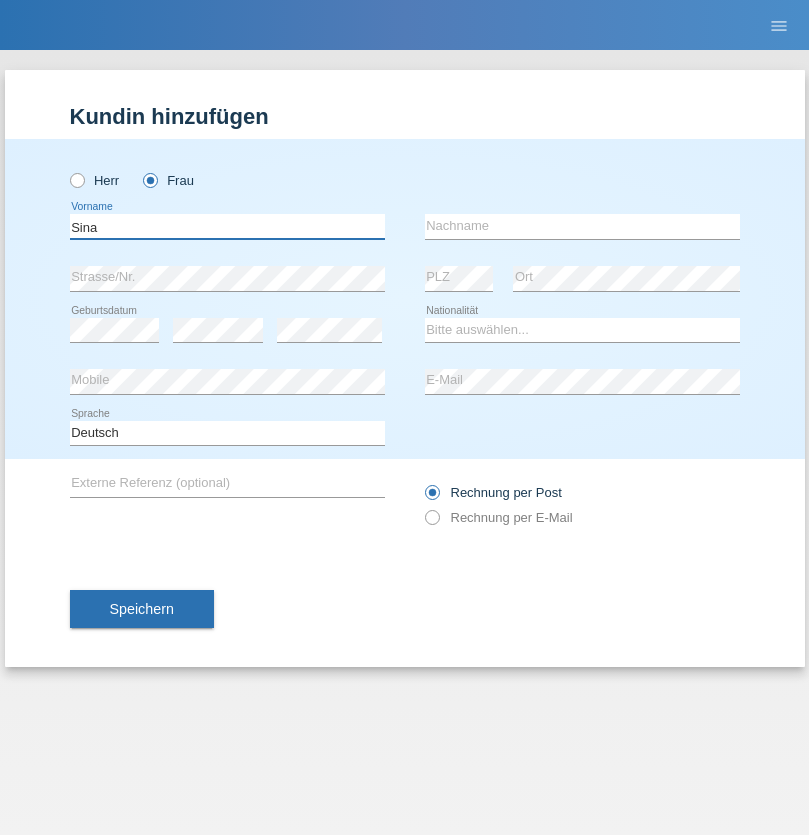 type on "Sina" 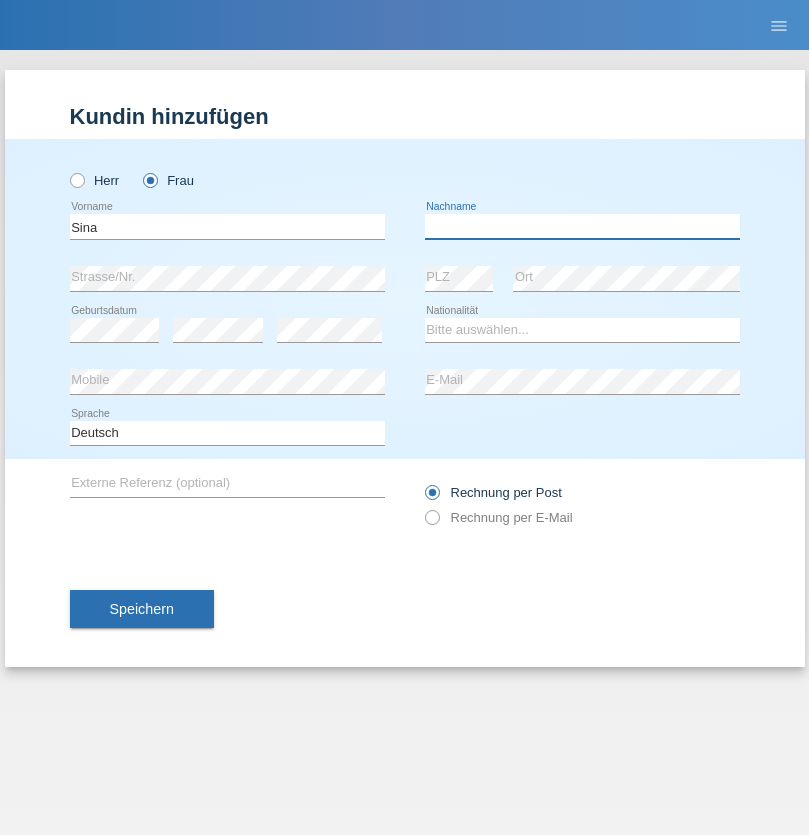 click at bounding box center (582, 226) 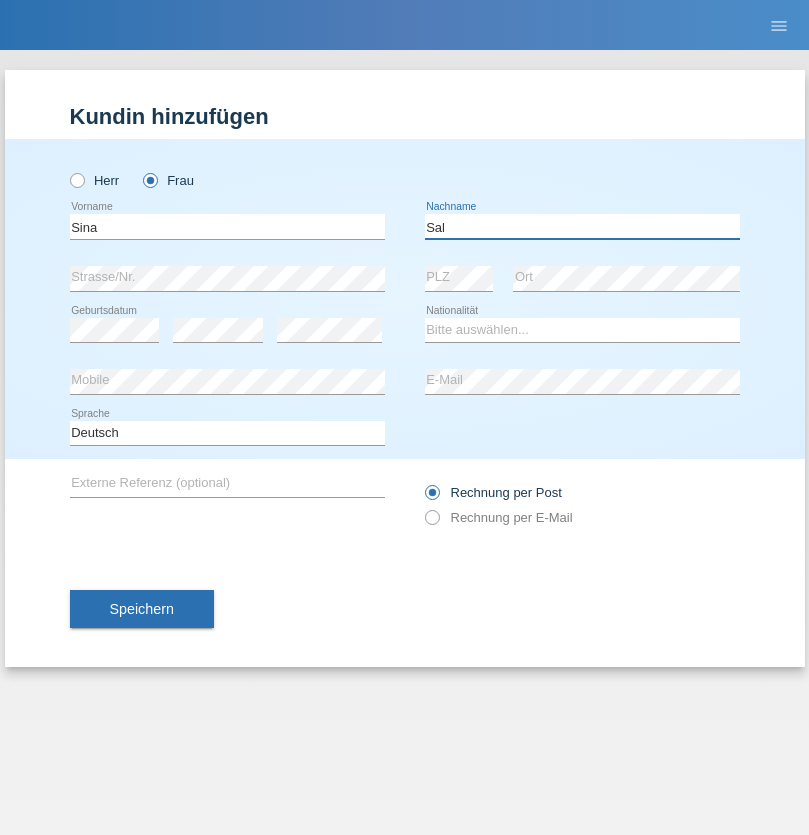 type on "Sal" 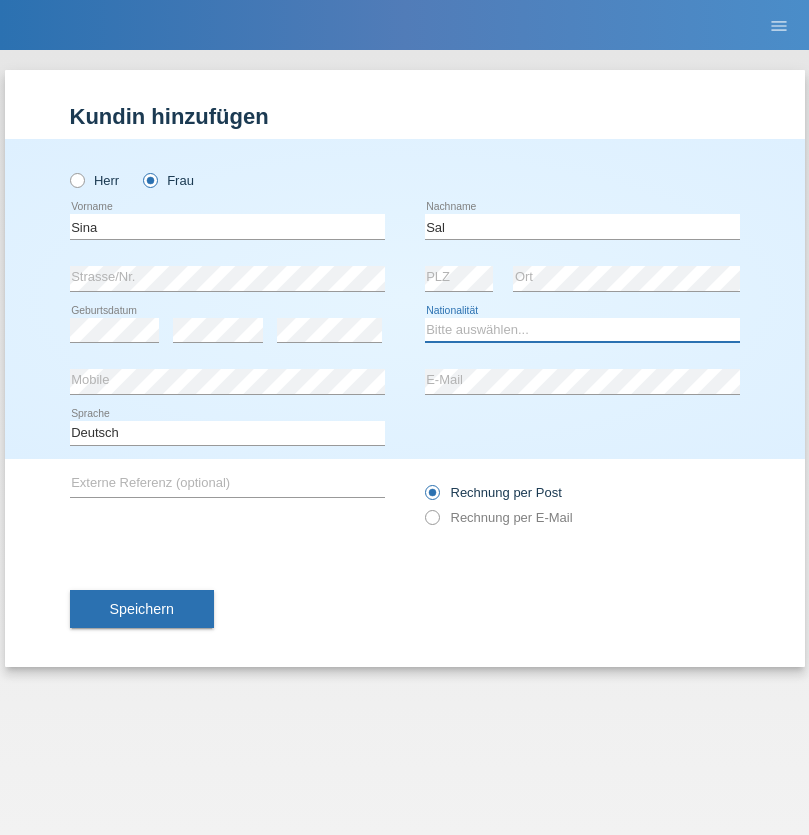 select on "HU" 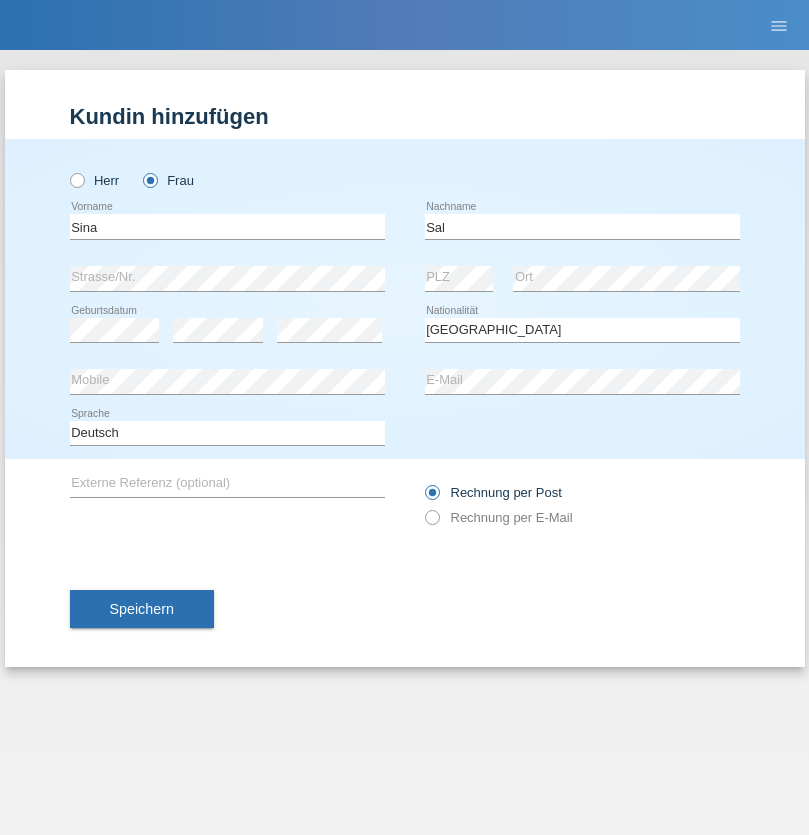 select on "C" 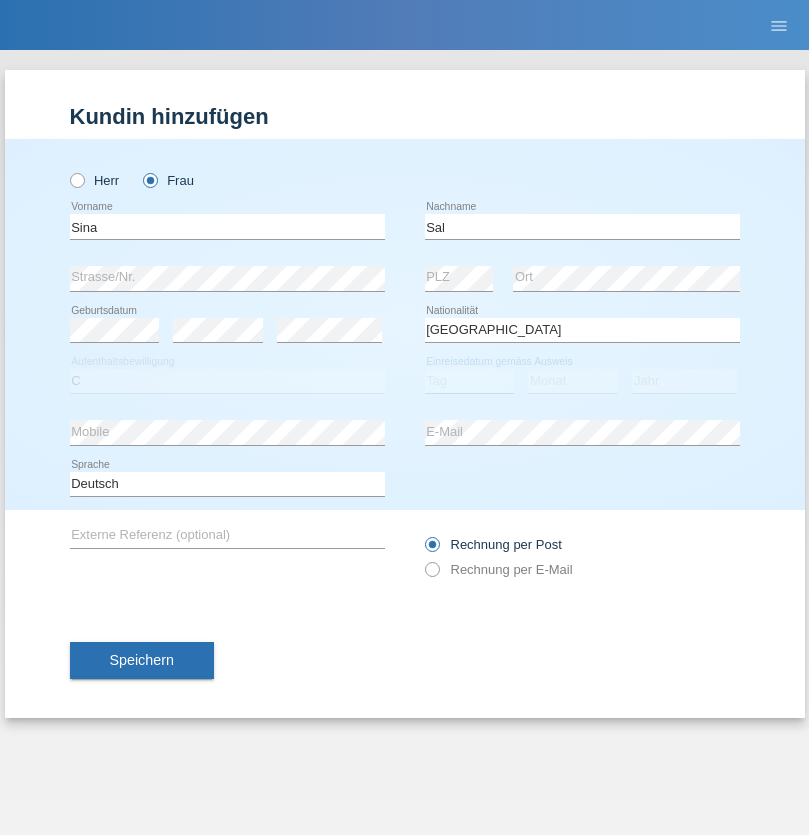 select on "01" 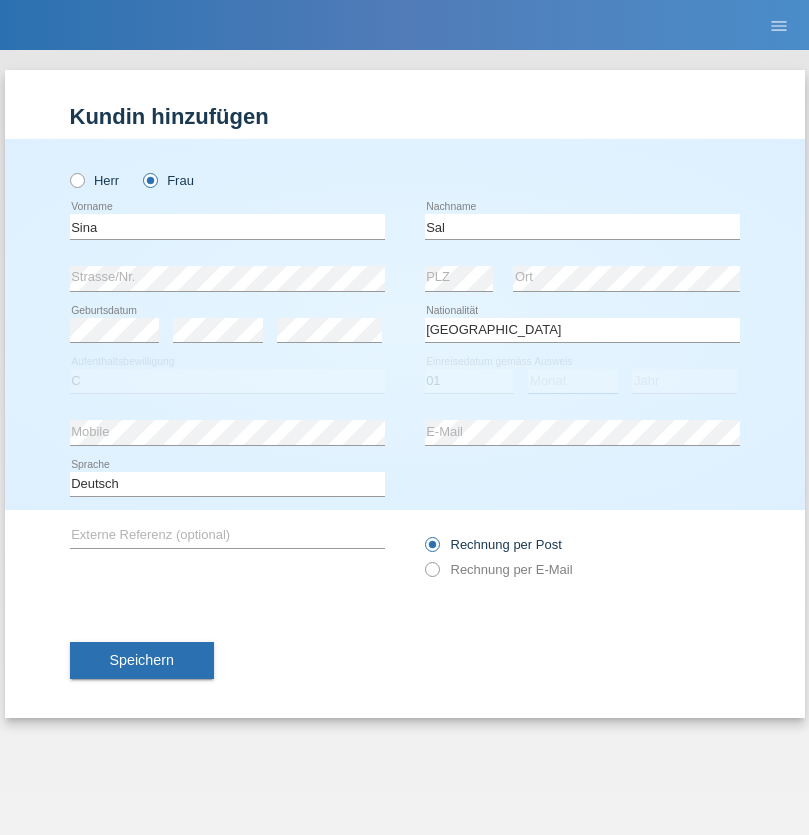 select on "05" 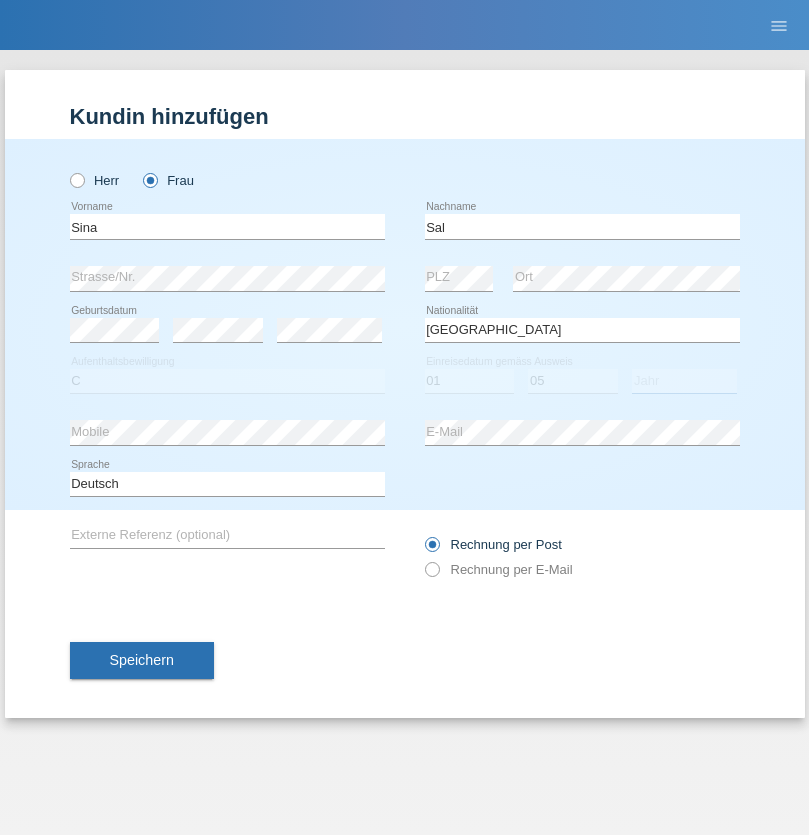 select on "2019" 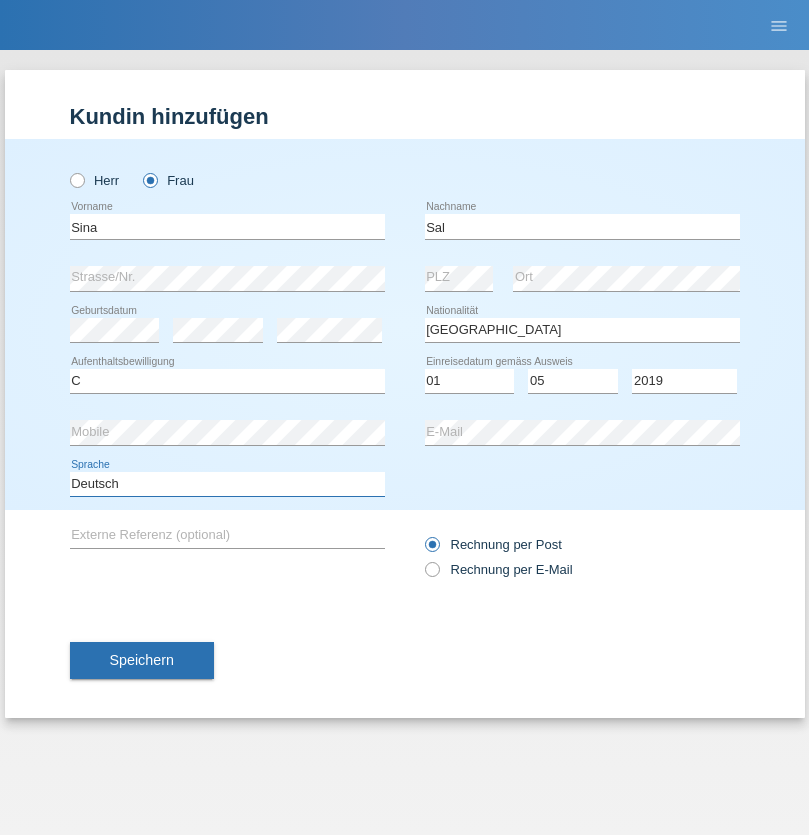 select on "en" 